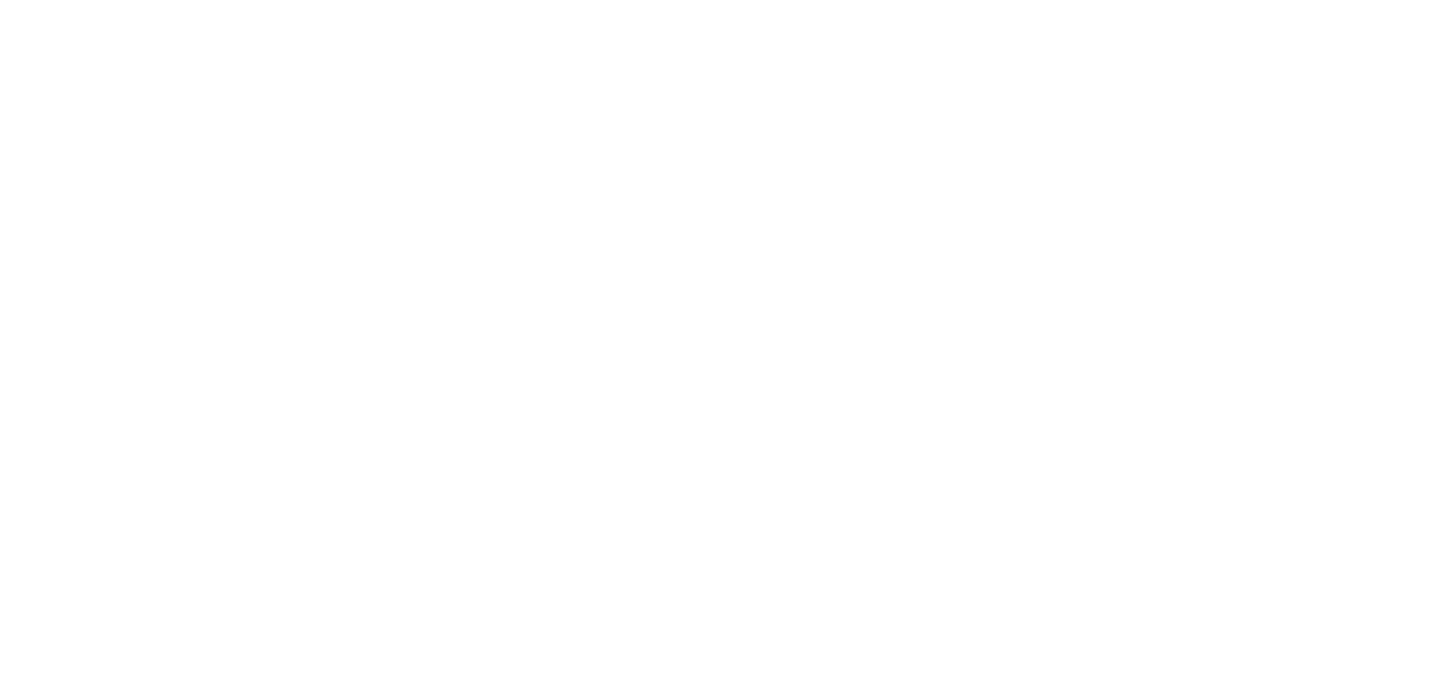 scroll, scrollTop: 0, scrollLeft: 0, axis: both 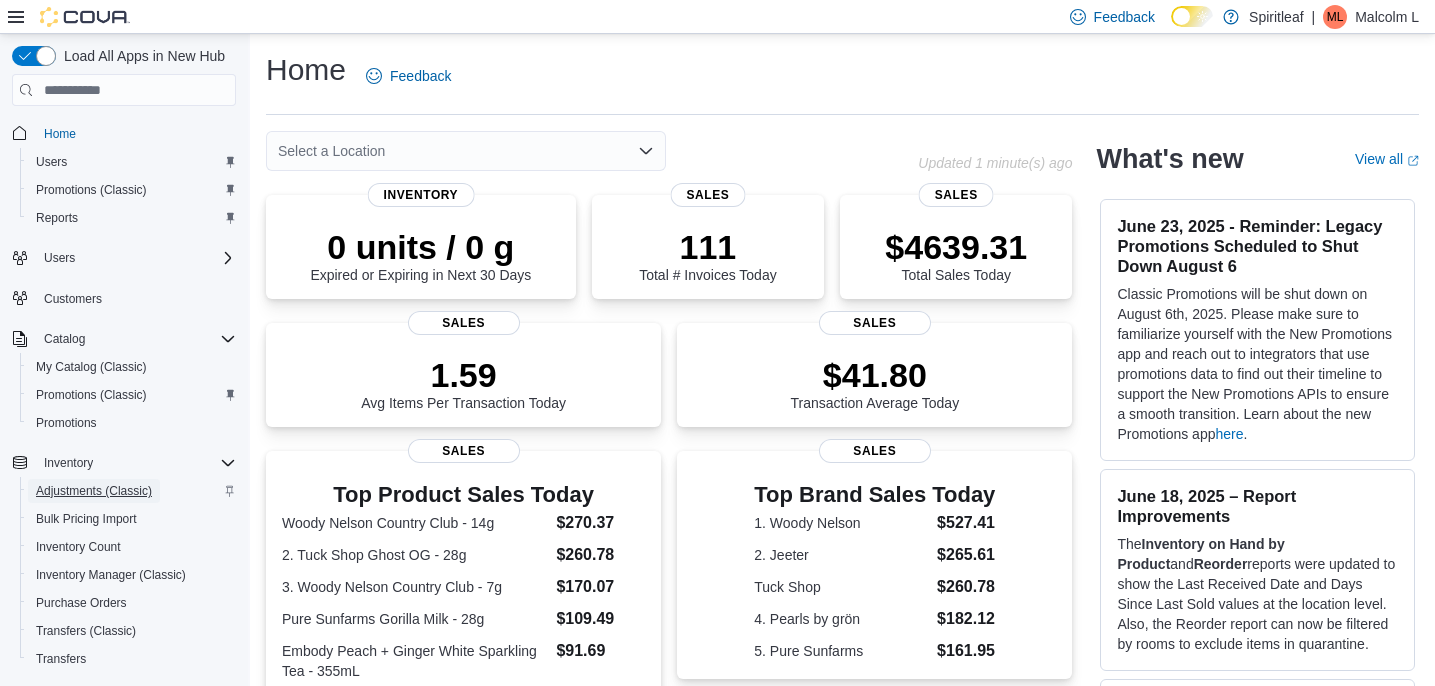 click on "Adjustments (Classic)" at bounding box center [94, 491] 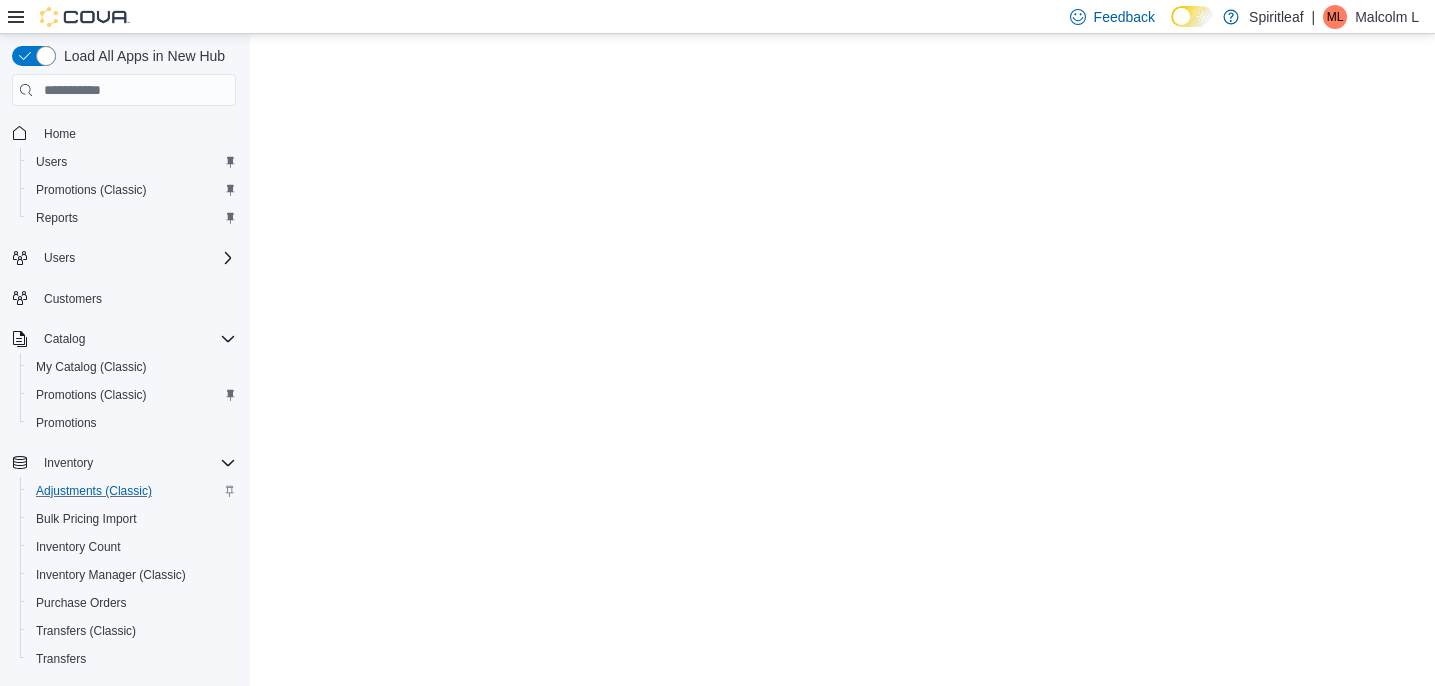 scroll, scrollTop: 0, scrollLeft: 0, axis: both 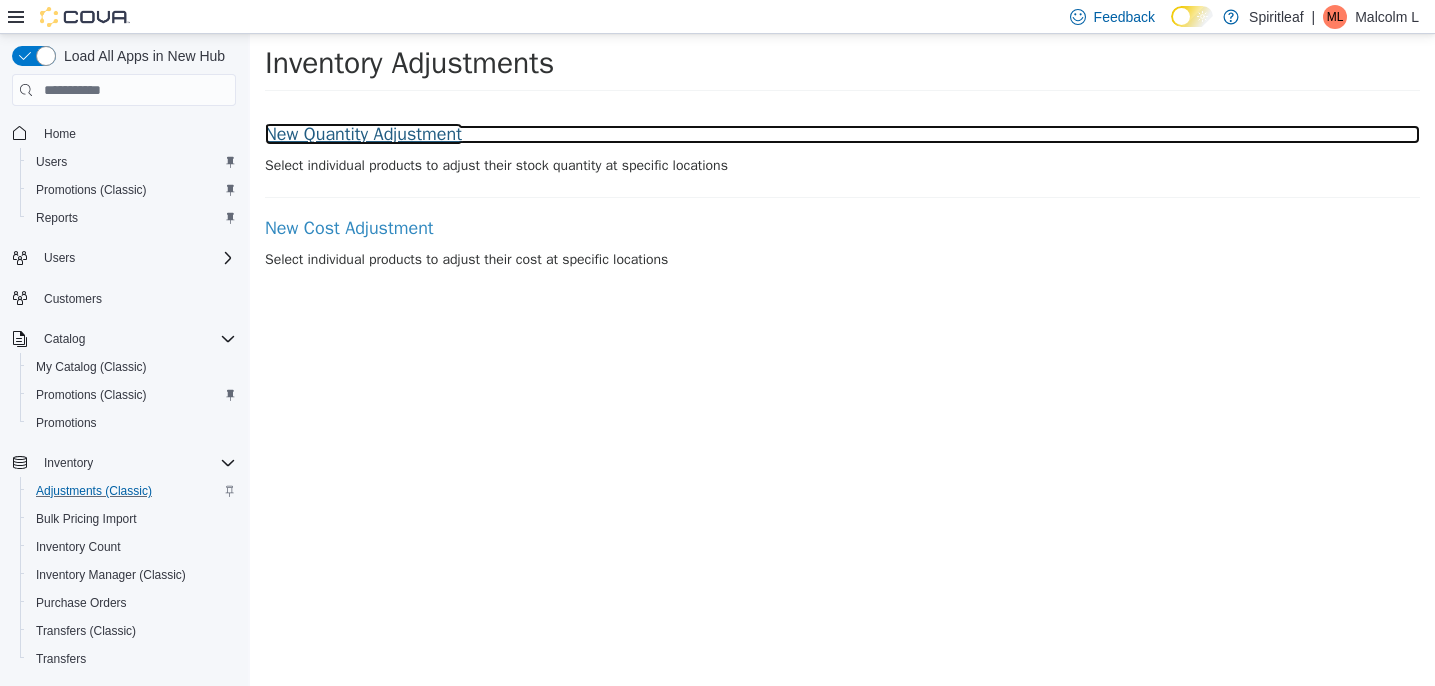 click on "New Quantity Adjustment" at bounding box center (842, 135) 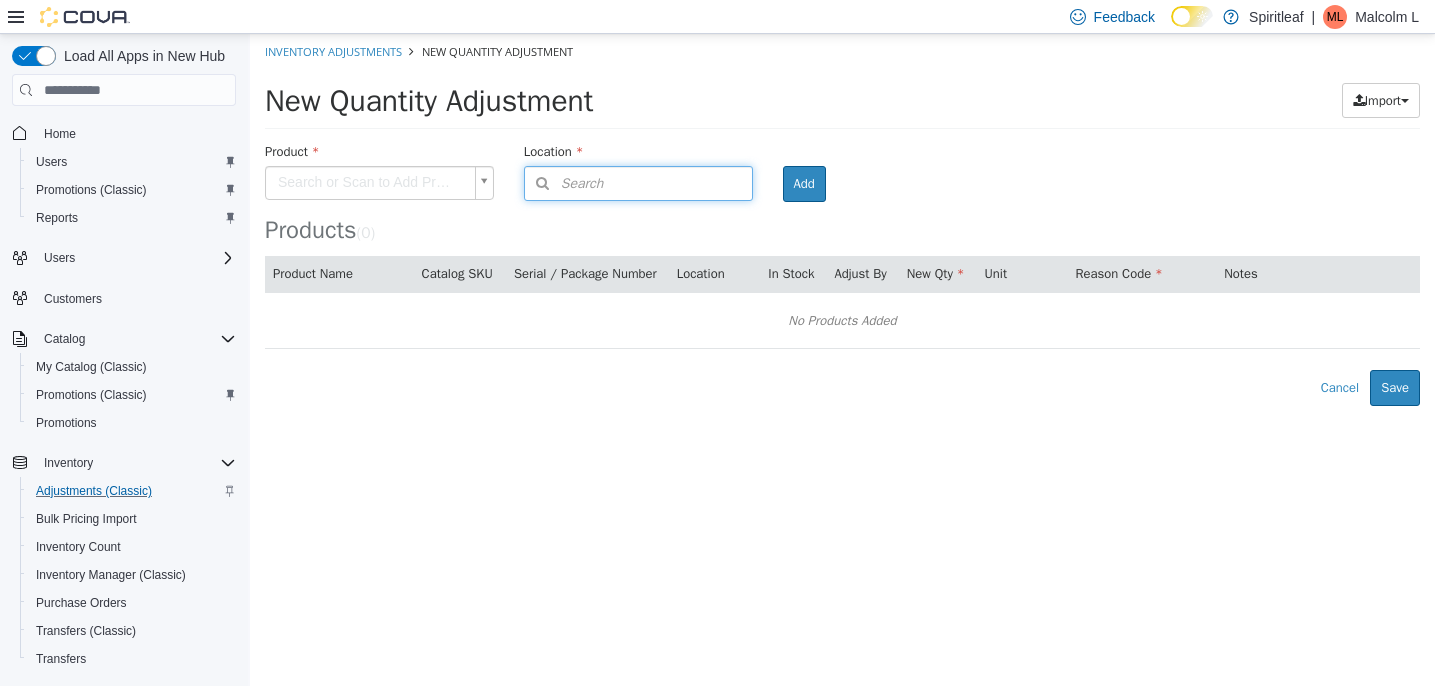 click on "Search" at bounding box center (638, 183) 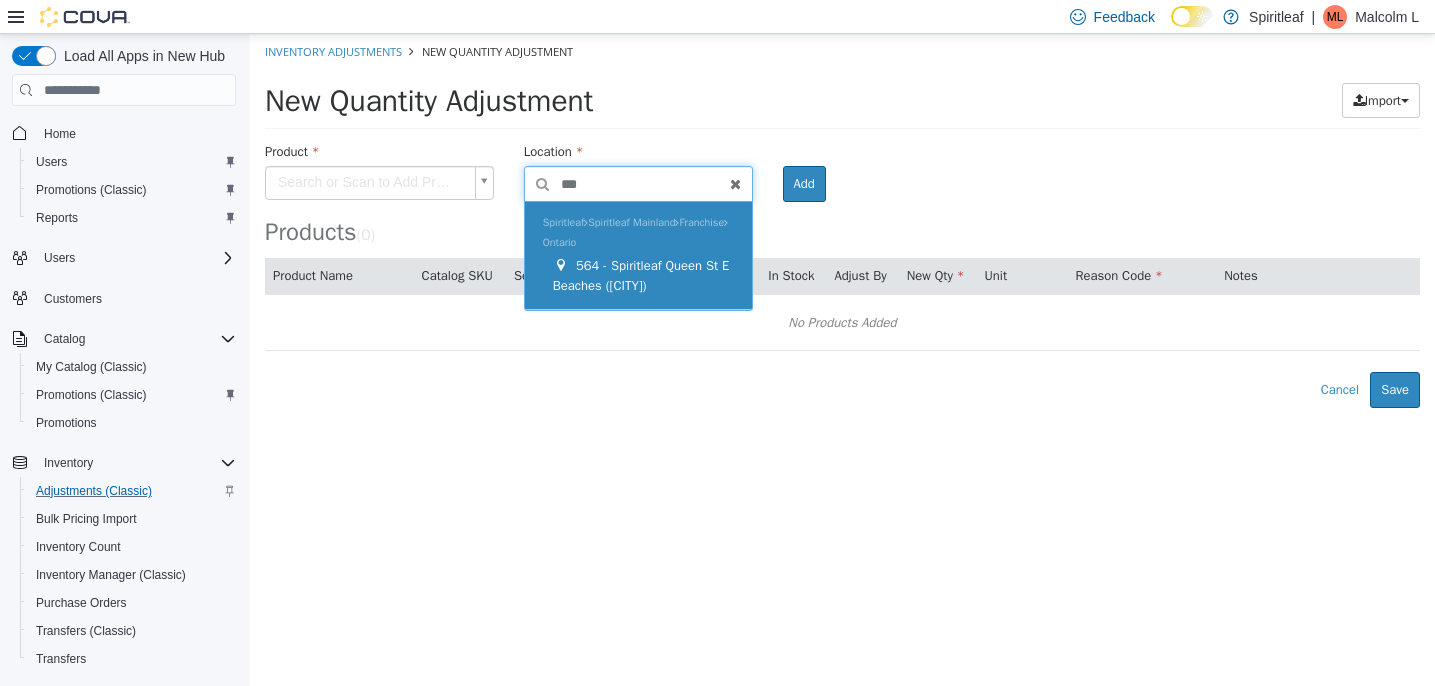 type on "***" 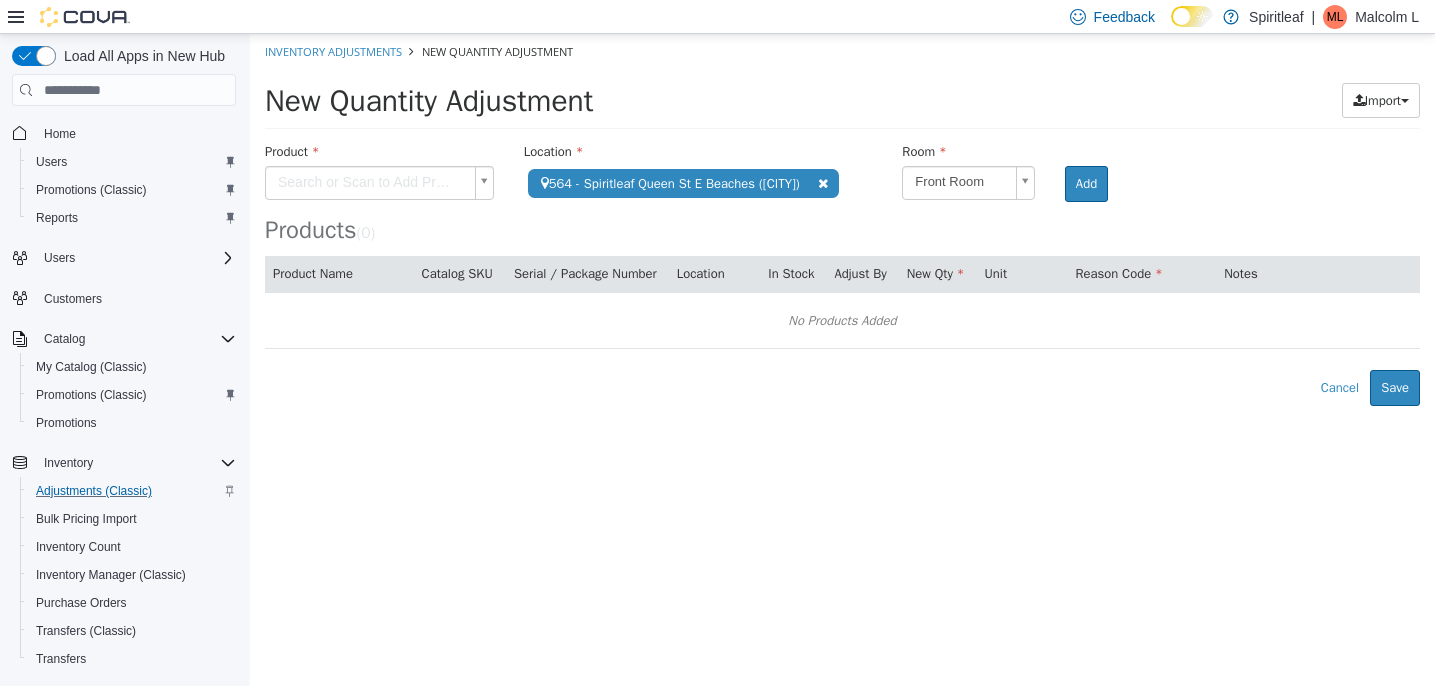 click on "Inventory Adjustments New Quantity Adjustment New Quantity Adjustment Import Inventory Export (.CSV) Package List (.TXT) Product Search or Scan to Add Product Location 564 - Spiritleaf Queen St E Beaches ([CITY]) Search Type 3 or more characters or browse Spiritleaf (128) Spiritleaf Mainland (121) Corporate (25) Alberta (17) 000 - Head Office ([CITY]) CLOSED 009 - Canmore Main St. D365 001 - Chinook ([CITY]) D365 002 - Garneau ([CITY]) D365 003 - Parsons Place ([CITY]) D365 004 - Whyte Ave ([CITY]) D365 005 - Peter Pond ([CITY]) D365 006 - Beltline ([CITY]) D365 007 - Jasper D365 008 - Canmore Road D365 010 - 17th Ave ([CITY])" at bounding box center (842, 220) 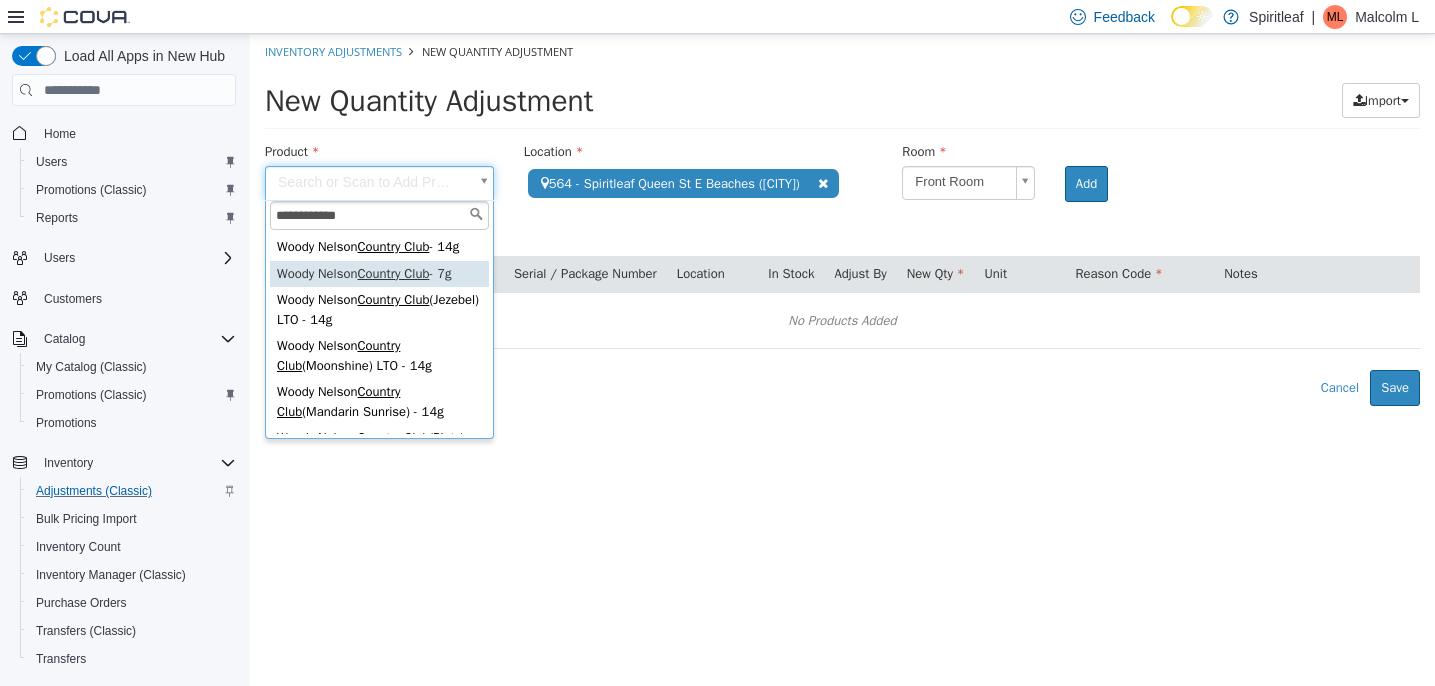 type on "**********" 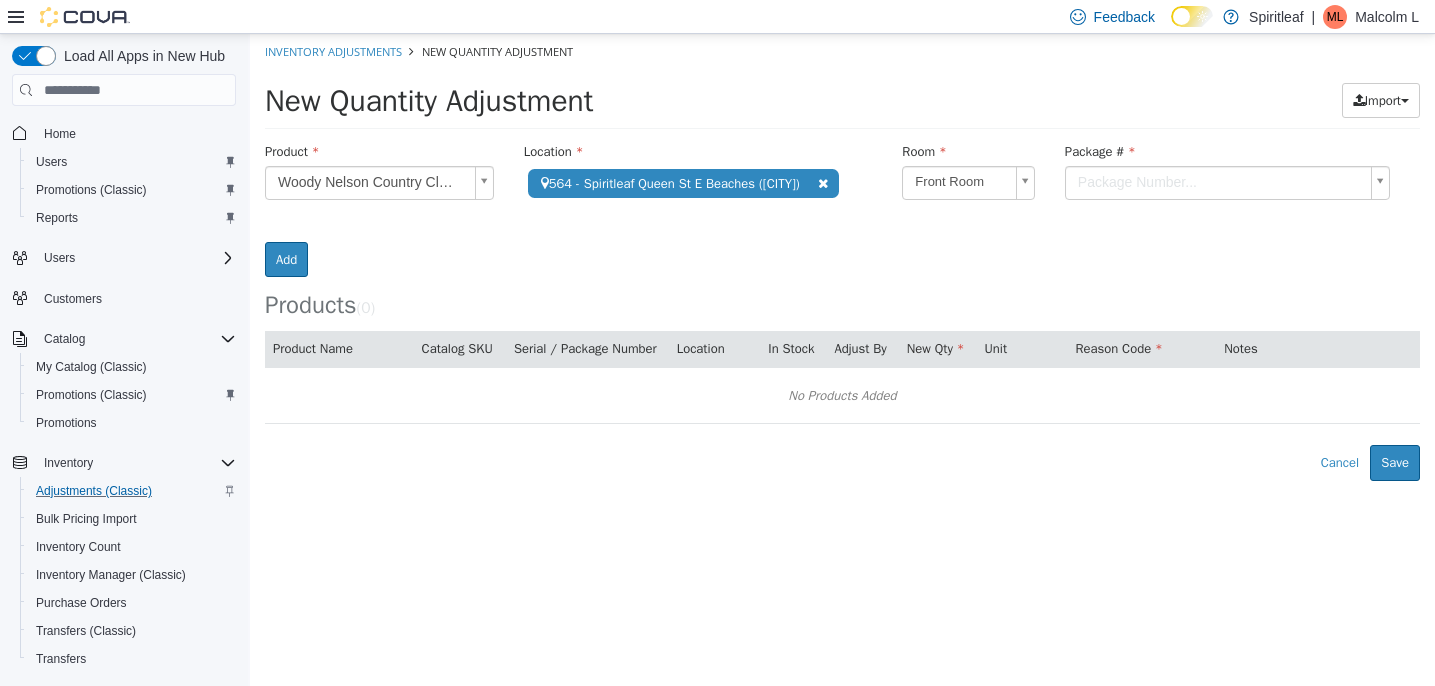 click on "Inventory Adjustments New Quantity Adjustment New Quantity Adjustment Import Inventory Export (.CSV) Package List (.TXT) Product Woody Nelson Country Club - 7g Location 564 - Spiritleaf Queen St E Beaches ([CITY]) Search Type 3 or more characters or browse Spiritleaf (128) Spiritleaf Mainland (121) Corporate (25) Alberta (17) 000 - Head Office ([CITY]) CLOSED 009 - Canmore Main St. D365 001 - Chinook ([CITY]) D365 002 - Garneau ([CITY]) D365 003 - Parsons Place ([CITY]) D365 004 - Whyte Ave ([CITY]) D365 005 - Peter Pond ([CITY]) D365 006 - Beltline ([CITY]) D365 007 - Jasper D365 008 - Canmore Road D365 010 - 17th Ave ([CITY])" at bounding box center (842, 257) 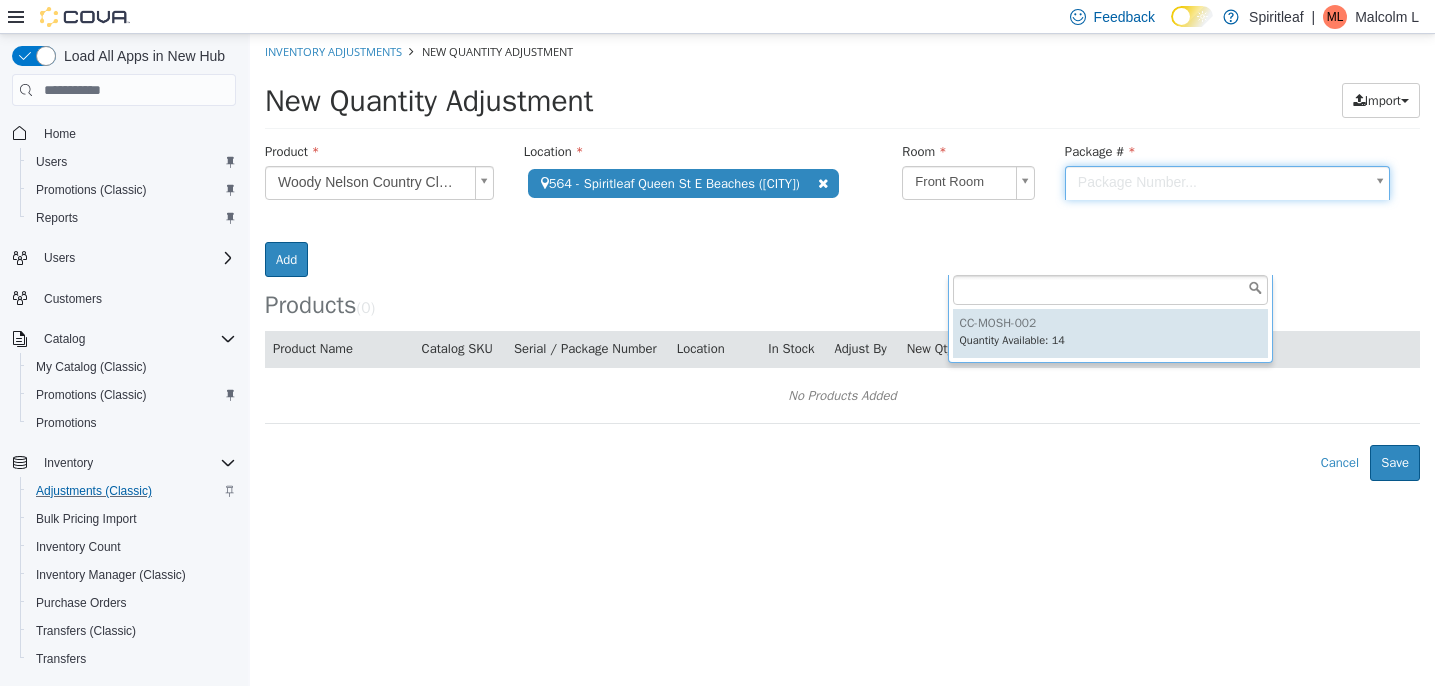 type on "**********" 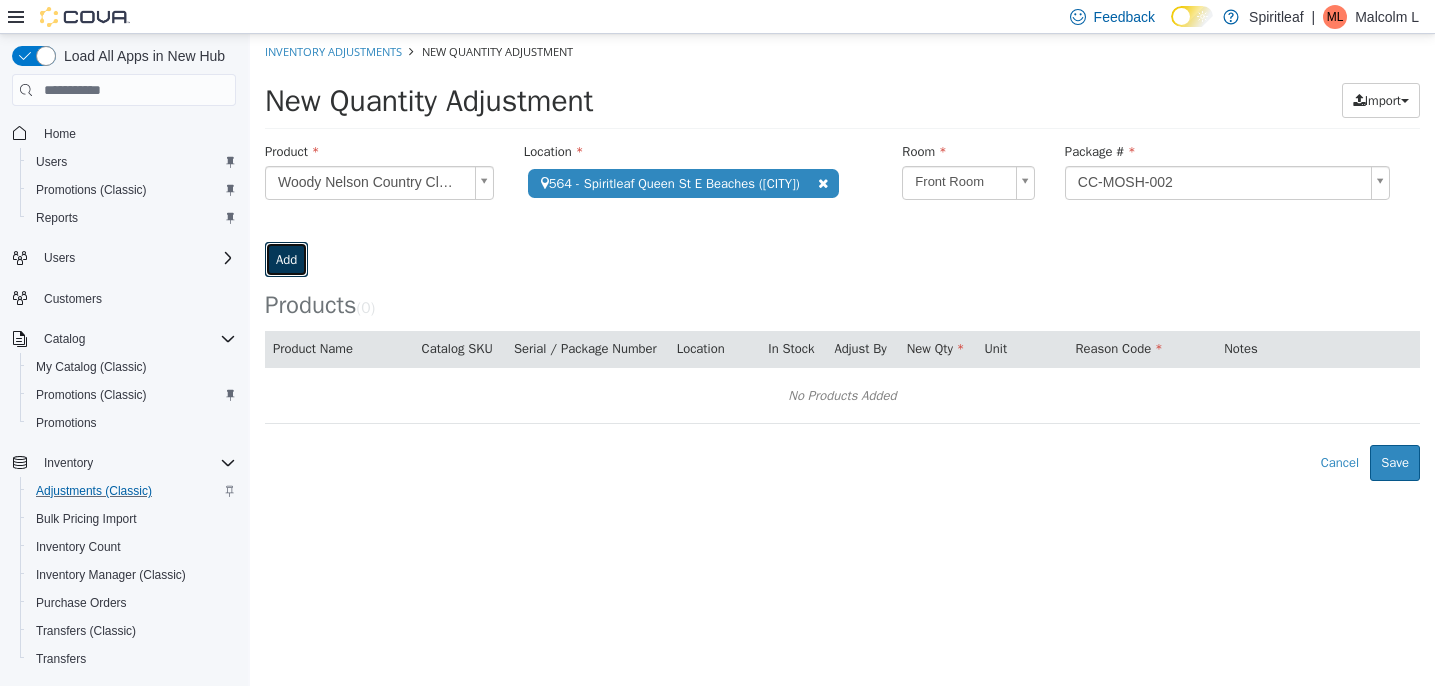 click on "Add" at bounding box center [286, 260] 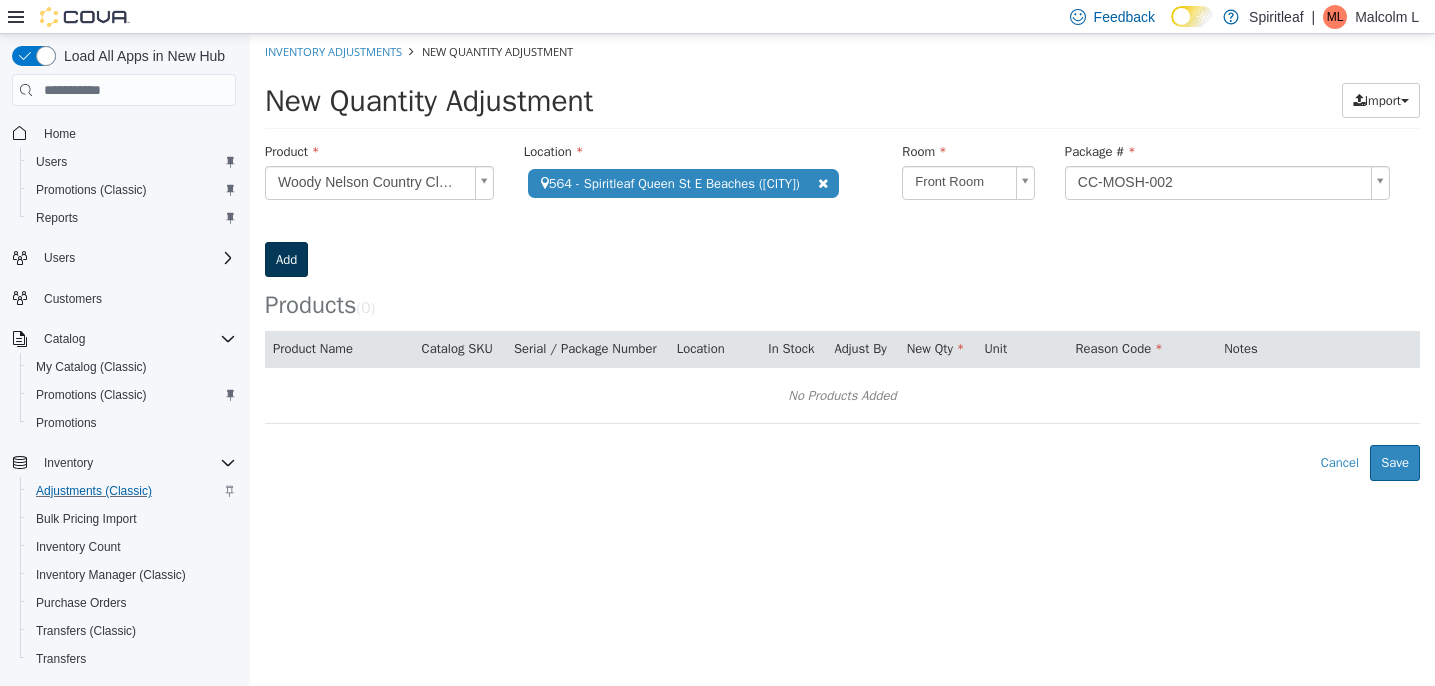 type 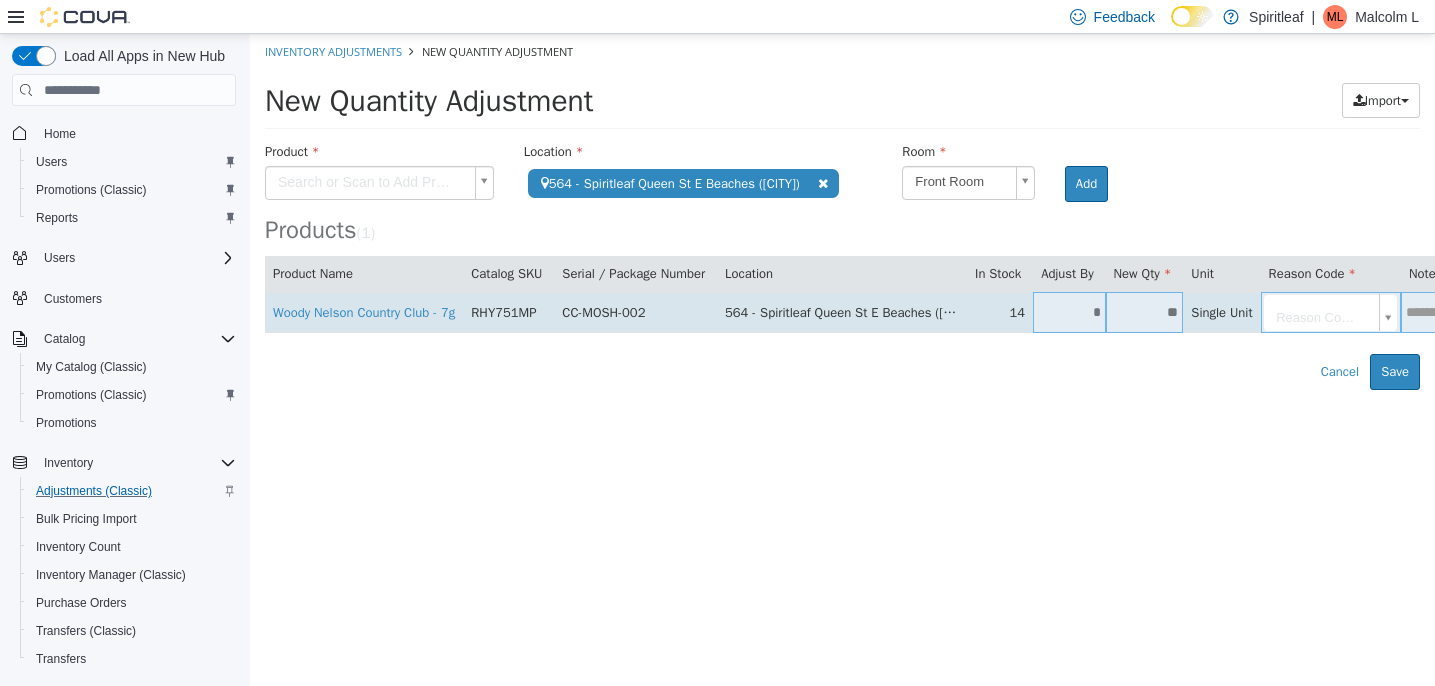 click on "*" at bounding box center [1069, 312] 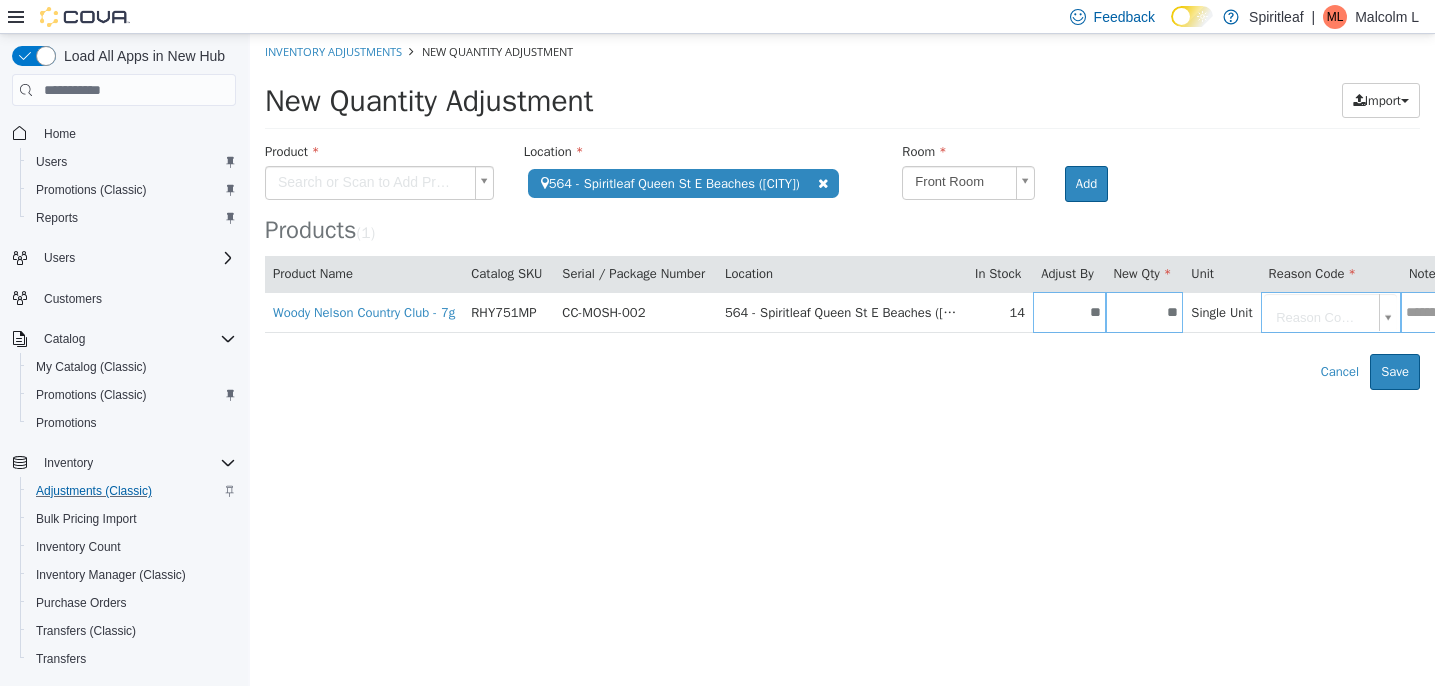 type on "**" 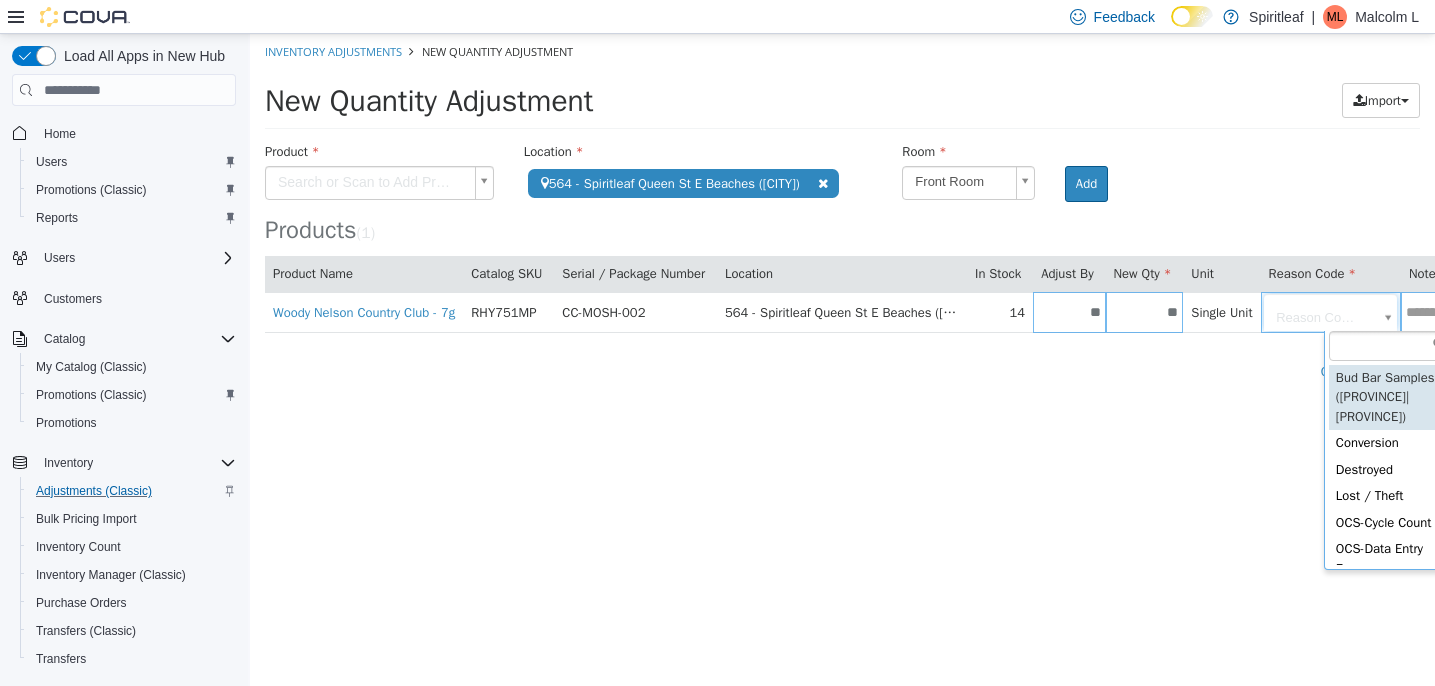 click on "Inventory Adjustments New Quantity Adjustment New Quantity Adjustment Import Inventory Export (.CSV) Package List (.TXT) Product Search or Scan to Add Product Location 564 - Spiritleaf Queen St E Beaches ([CITY]) Search Type 3 or more characters or browse Spiritleaf (128) Spiritleaf Mainland (121) Corporate (25) Alberta (17) 000 - Head Office ([CITY]) CLOSED 009 - Canmore Main St. D365 001 - Chinook ([CITY]) D365 002 - Garneau ([CITY]) D365 003 - Parsons Place ([CITY]) D365 004 - Whyte Ave ([CITY]) D365 005 - Peter Pond ([CITY]) D365 006 - Beltline ([CITY]) D365 007 - Jasper D365 008 - Canmore Road D365 010 - 17th Ave ([CITY]) D365 011- Lethbridge" at bounding box center (842, 212) 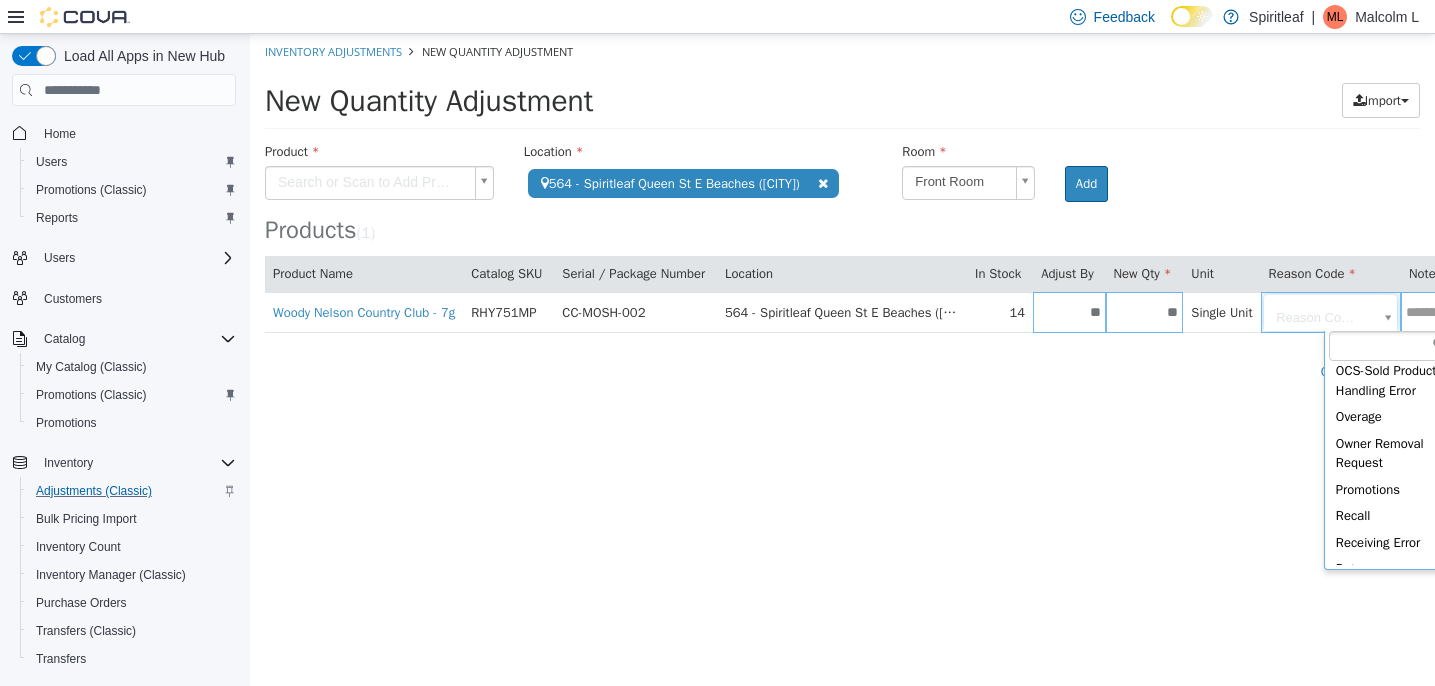 scroll, scrollTop: 663, scrollLeft: 0, axis: vertical 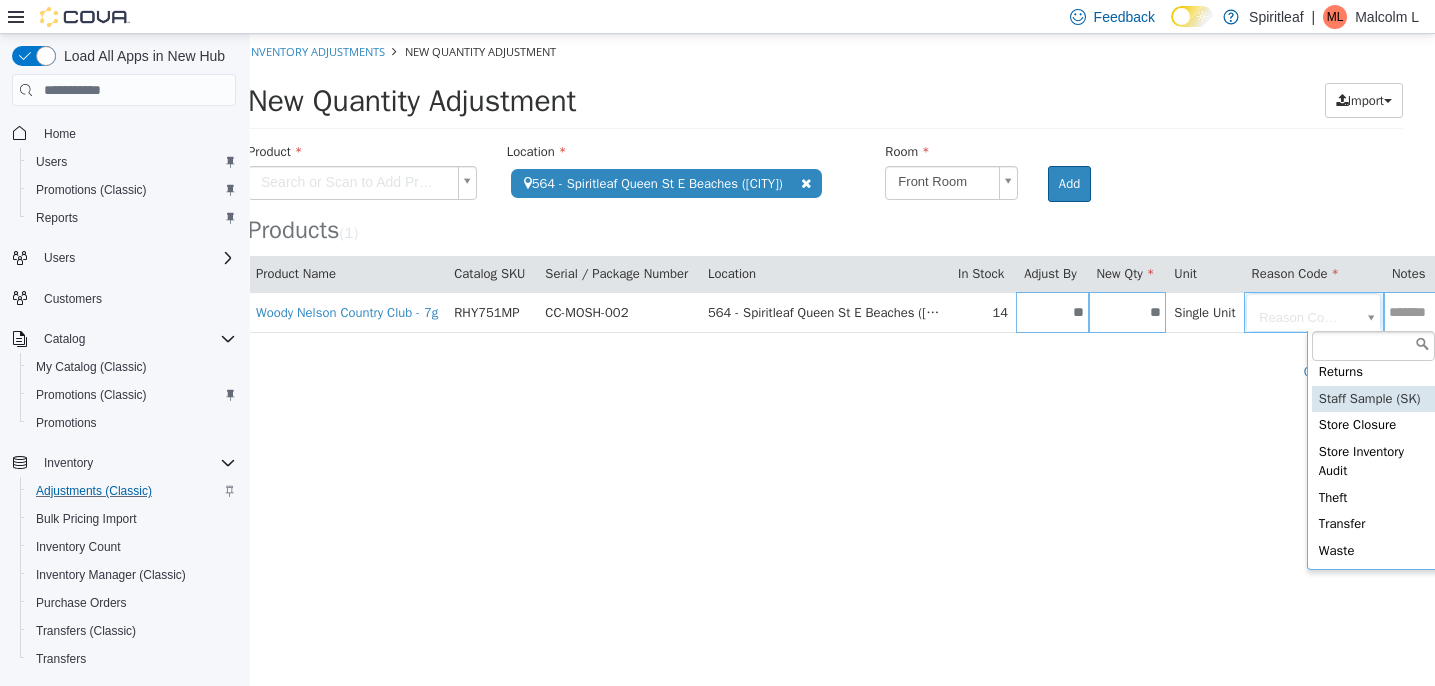 type on "**********" 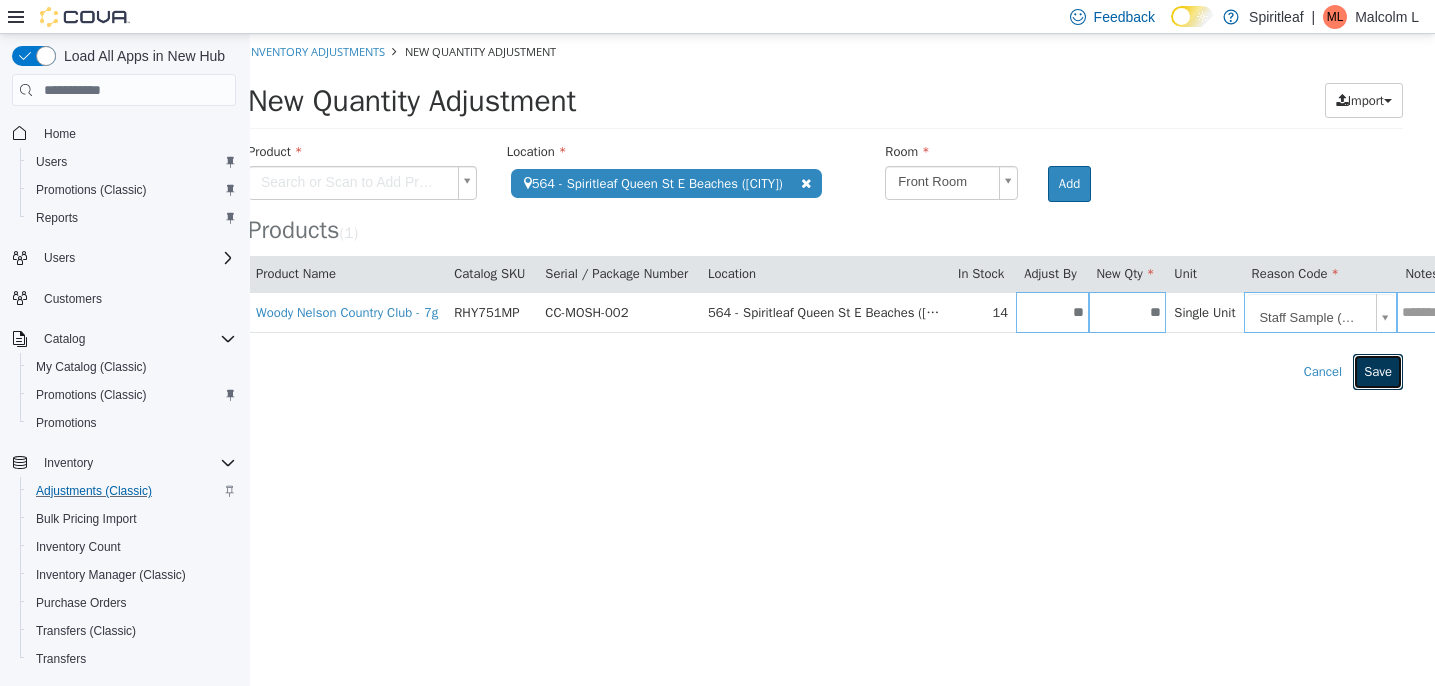 click on "Save" at bounding box center (1378, 372) 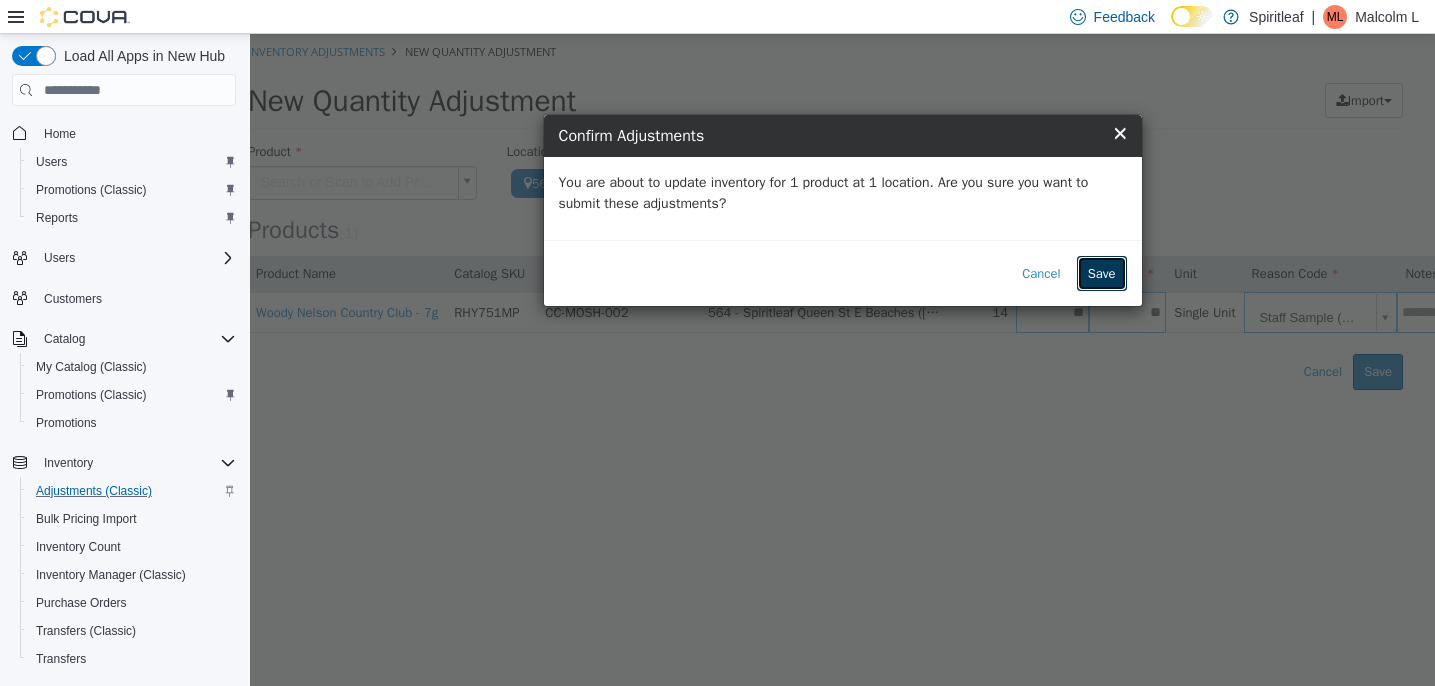 click on "Save" at bounding box center (1102, 274) 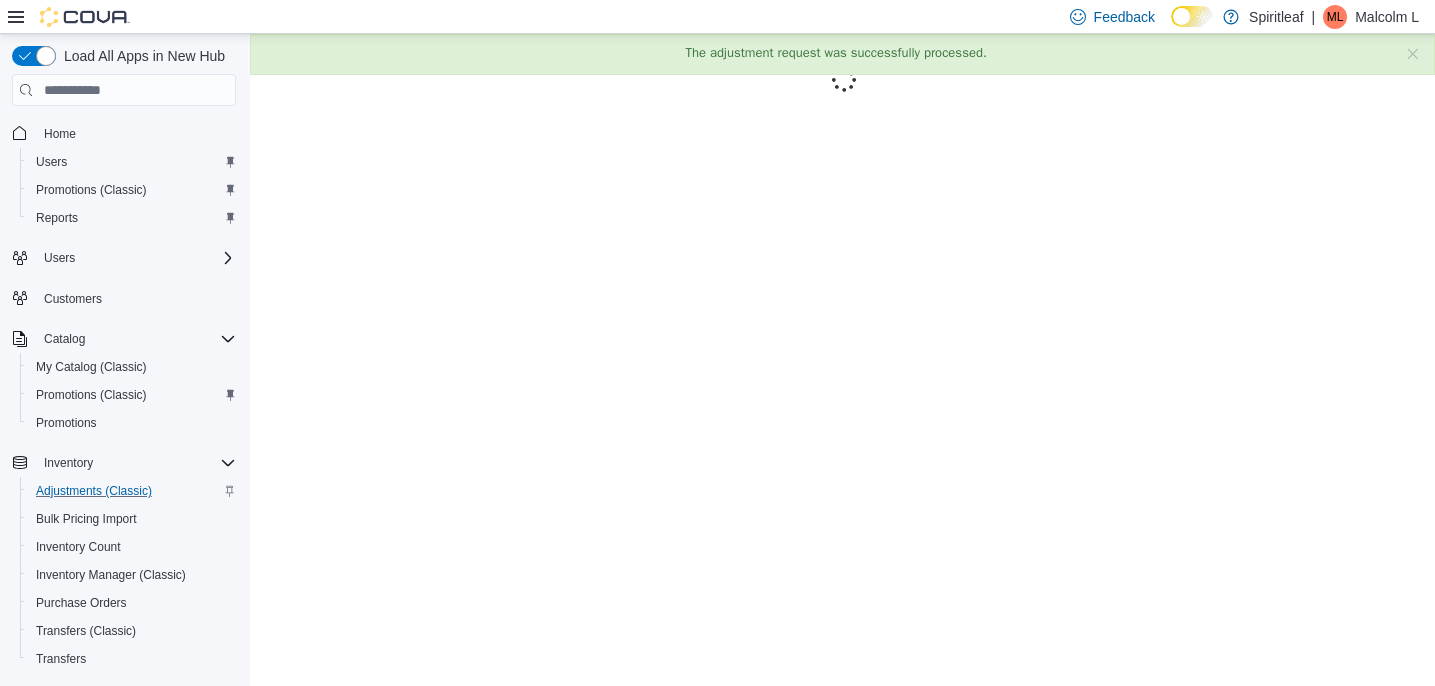 scroll, scrollTop: 0, scrollLeft: 0, axis: both 